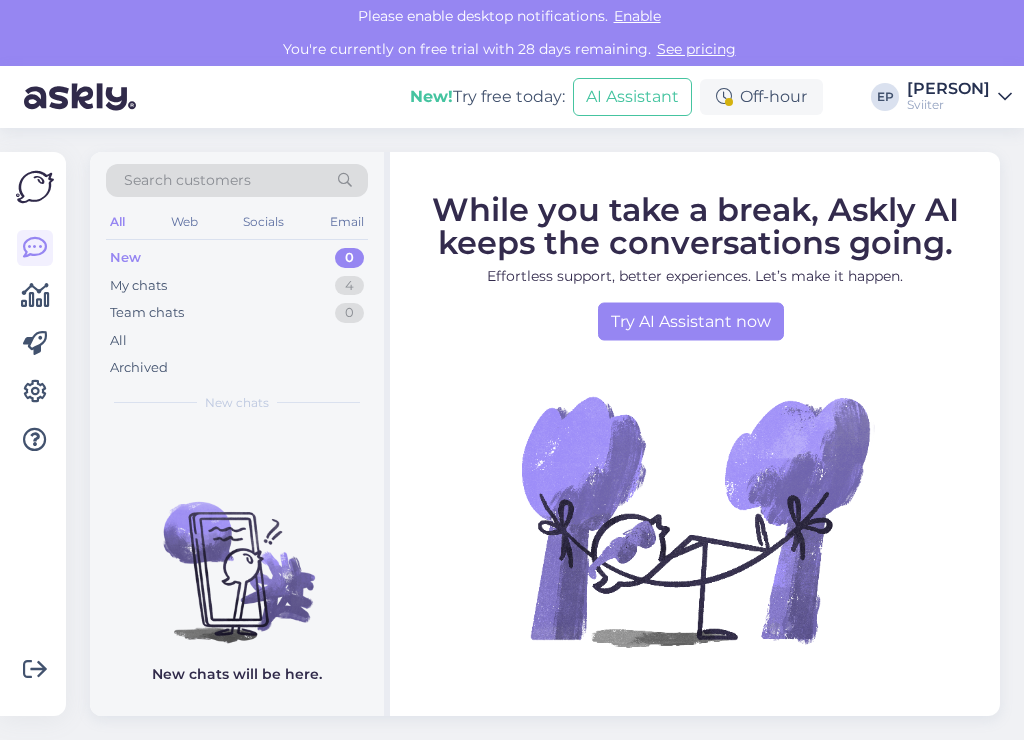 scroll, scrollTop: 0, scrollLeft: 0, axis: both 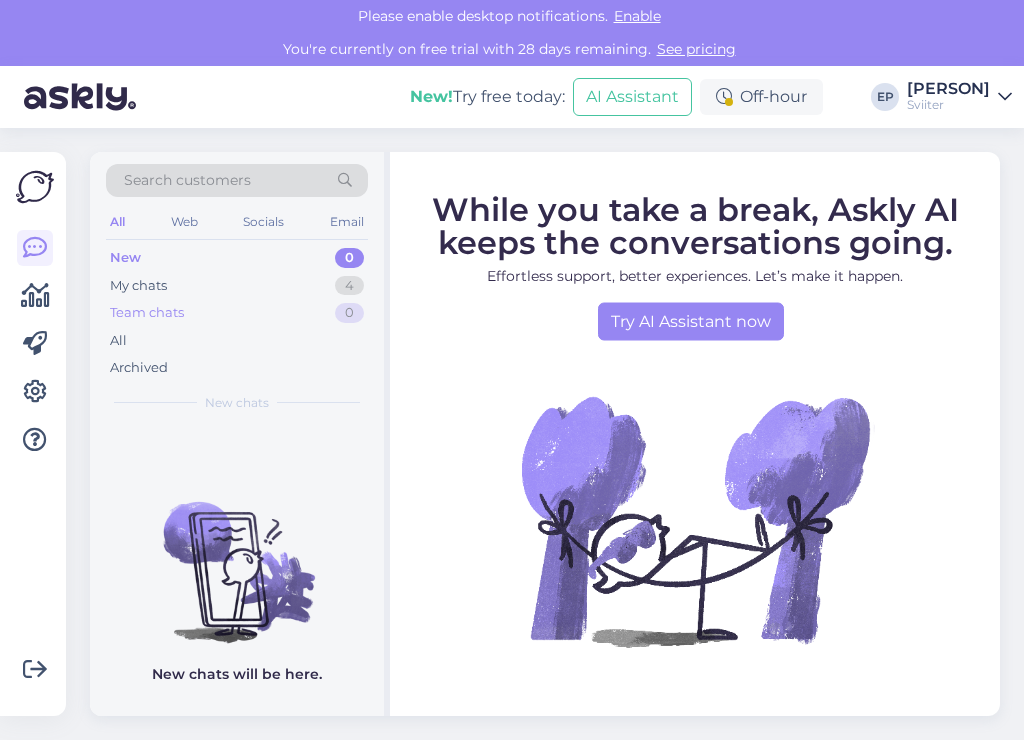 click on "Team chats" at bounding box center [147, 313] 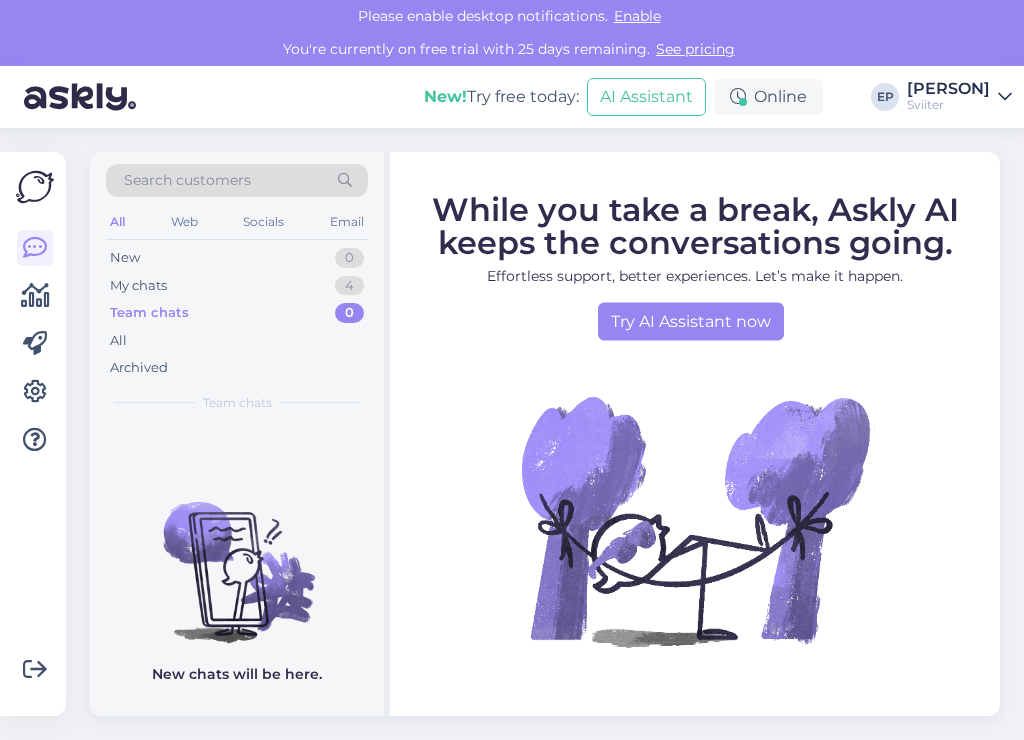 click on "Team chats" at bounding box center [149, 313] 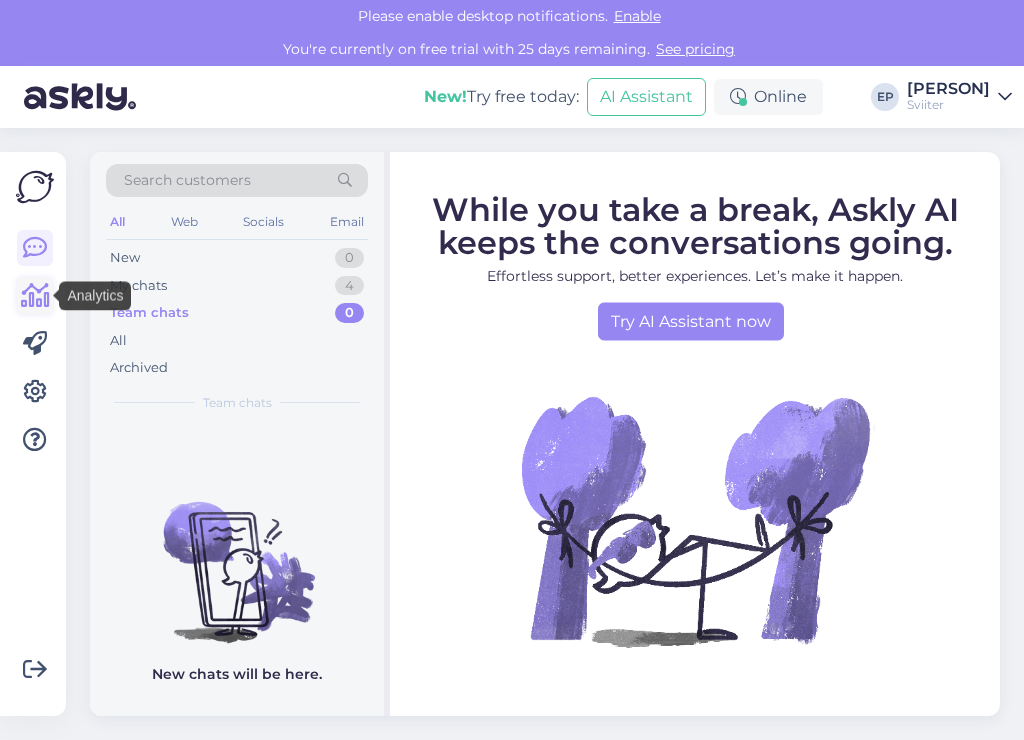 click at bounding box center (35, 296) 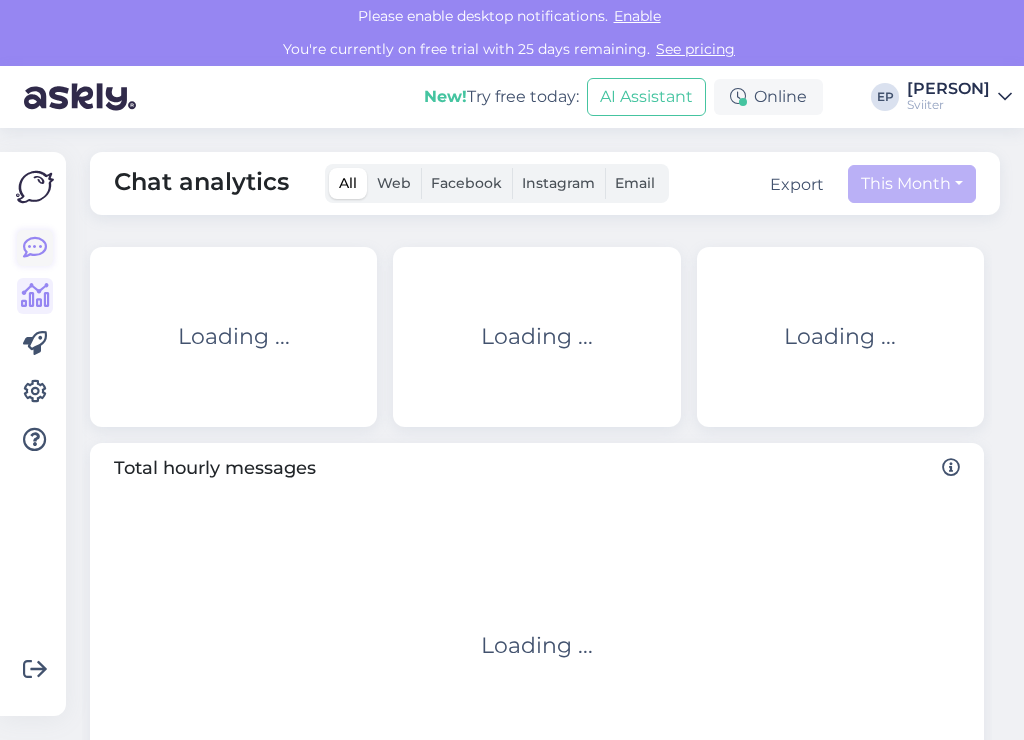 click at bounding box center (35, 248) 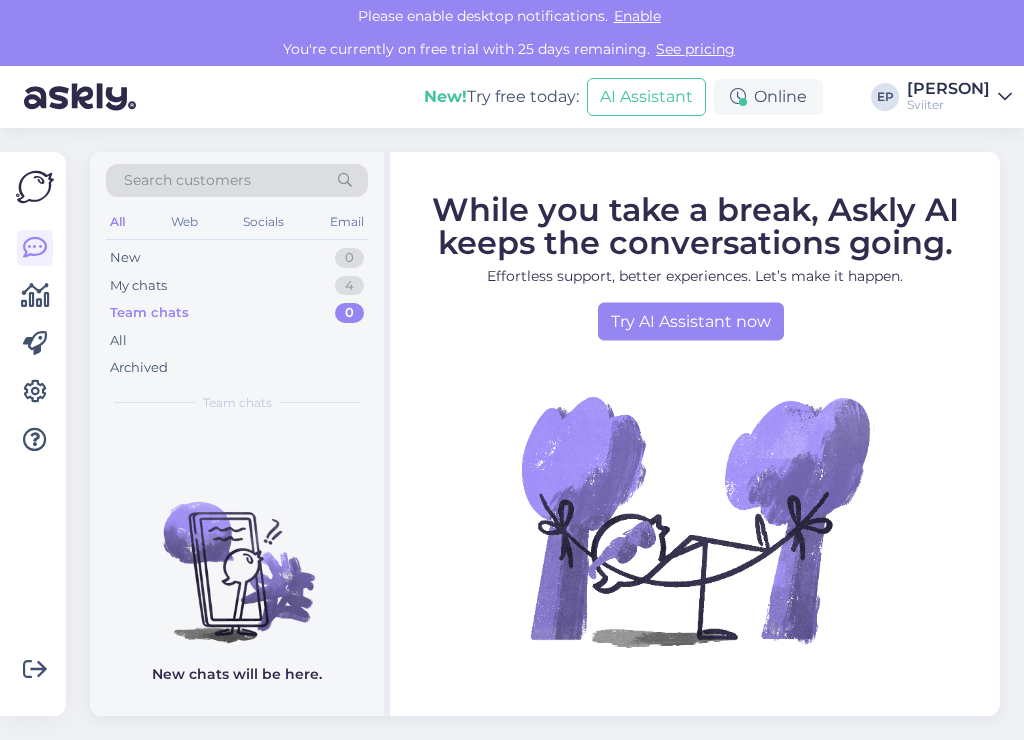 click on "Team chats" at bounding box center [149, 313] 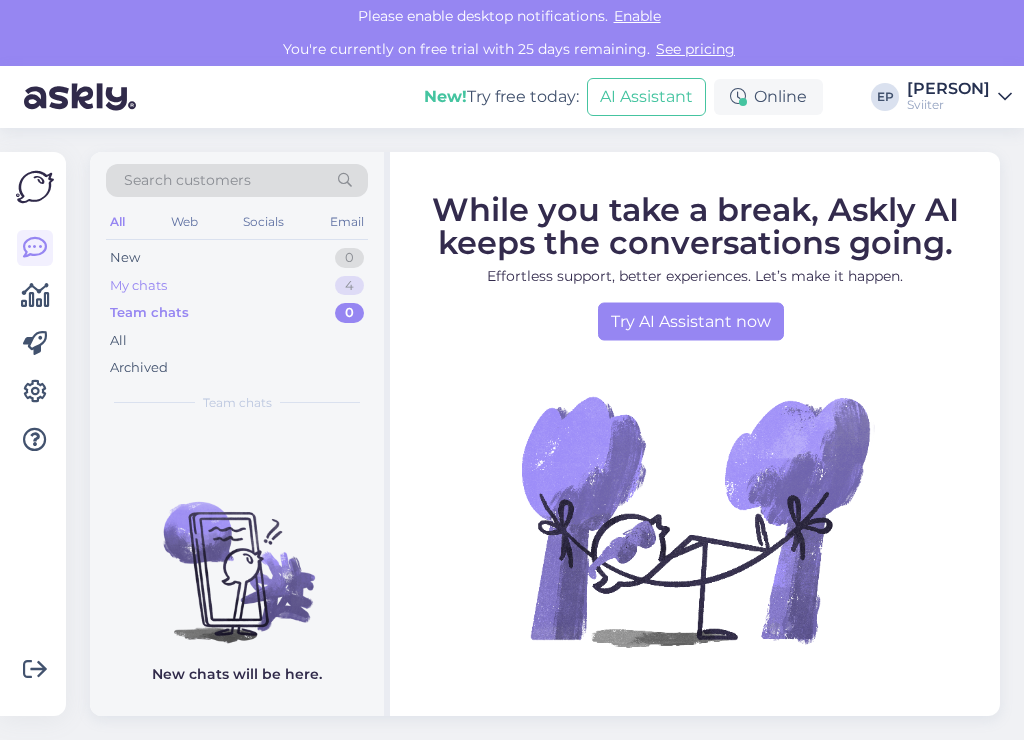 click on "My chats 4" at bounding box center [237, 286] 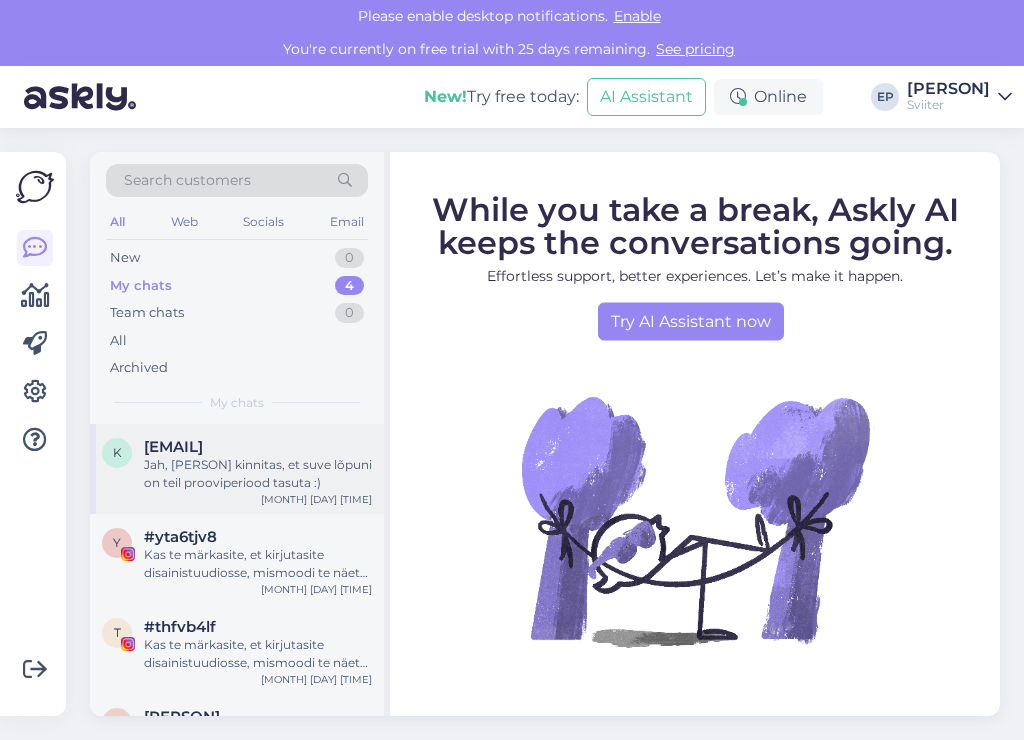 click on "Jah, [PERSON] kinnitas, et suve lõpuni on teil prooviperiood tasuta :)" at bounding box center (258, 474) 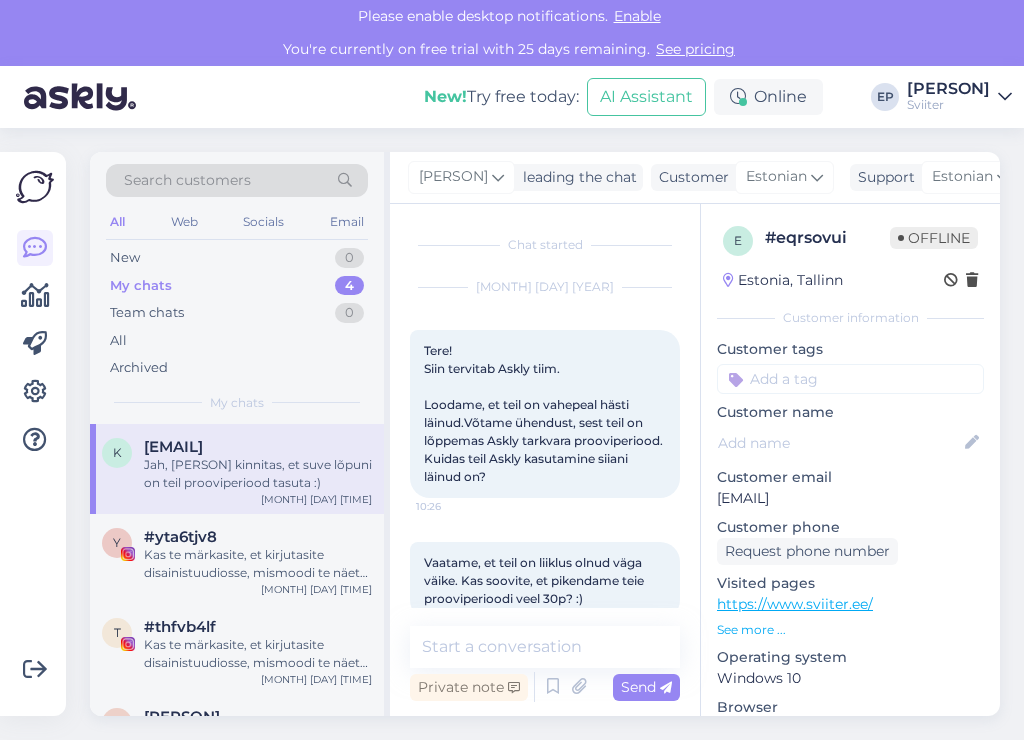 scroll, scrollTop: 934, scrollLeft: 0, axis: vertical 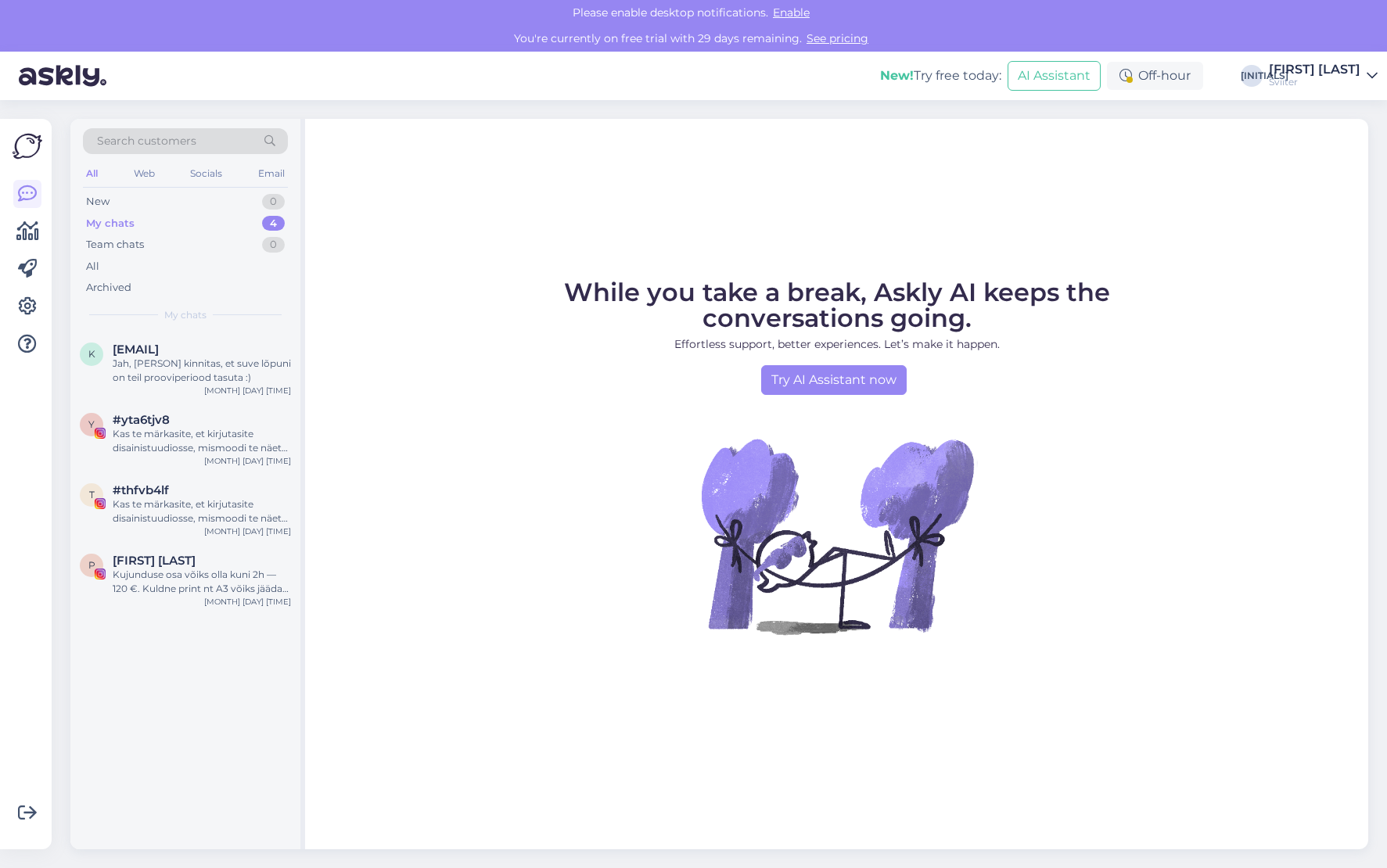 click on "While you take a break, Askly AI keeps the conversations going. Effortless support, better experiences. Let’s make it happen. Try AI Assistant now" at bounding box center [836, 478] 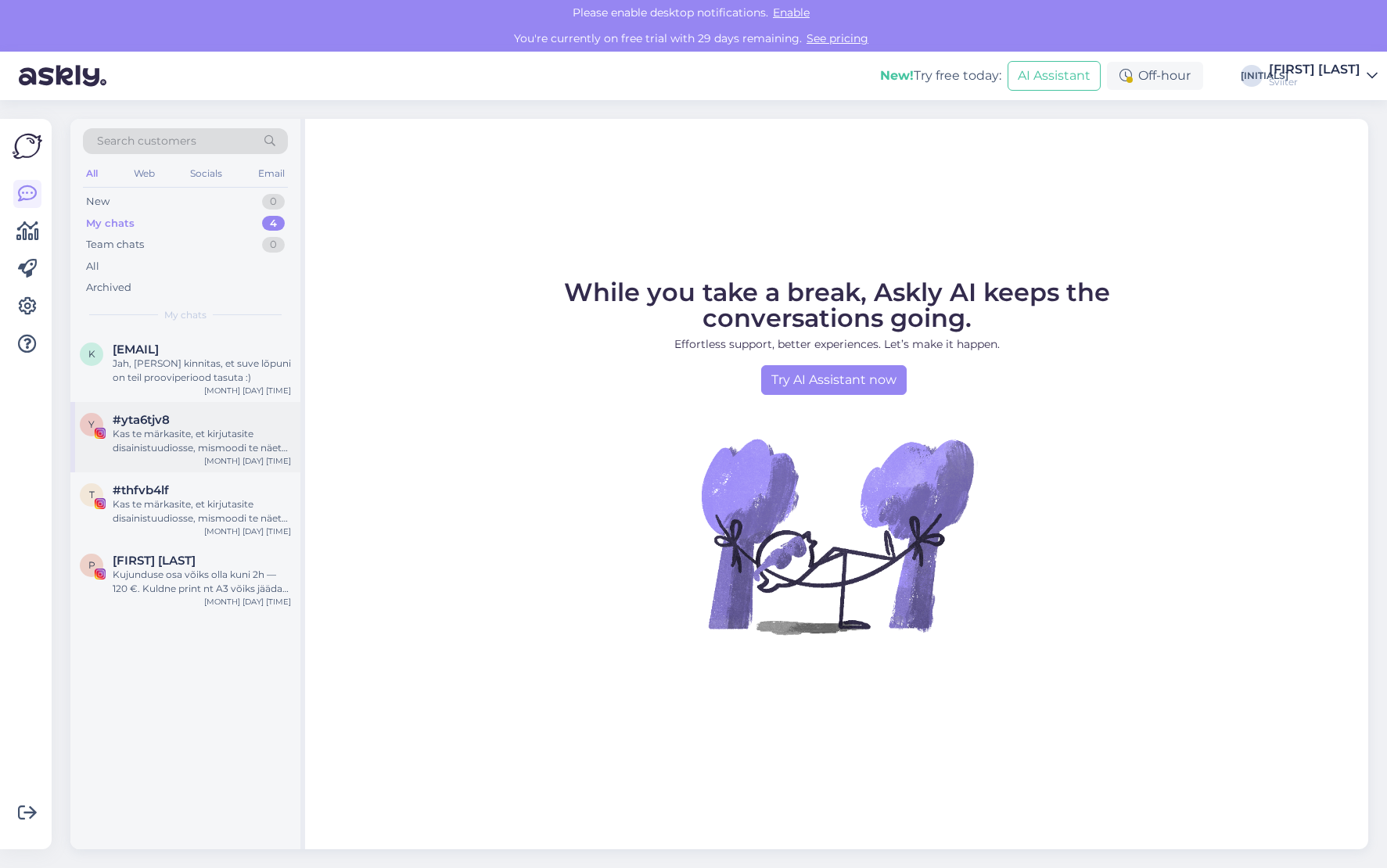 click on "Kas te märkasite, et kirjutasite disainistuudiosse, mismoodi te näete, et me peaksime vastu võtma teie ajatuid juveele? Soovitaksime teil teha enne eeltööd, hoiaksime kõigi aega kokku ning koormaksime vähem servereid. Hoiame maailma ja spämmime vähem, onju!" at bounding box center (202, 441) 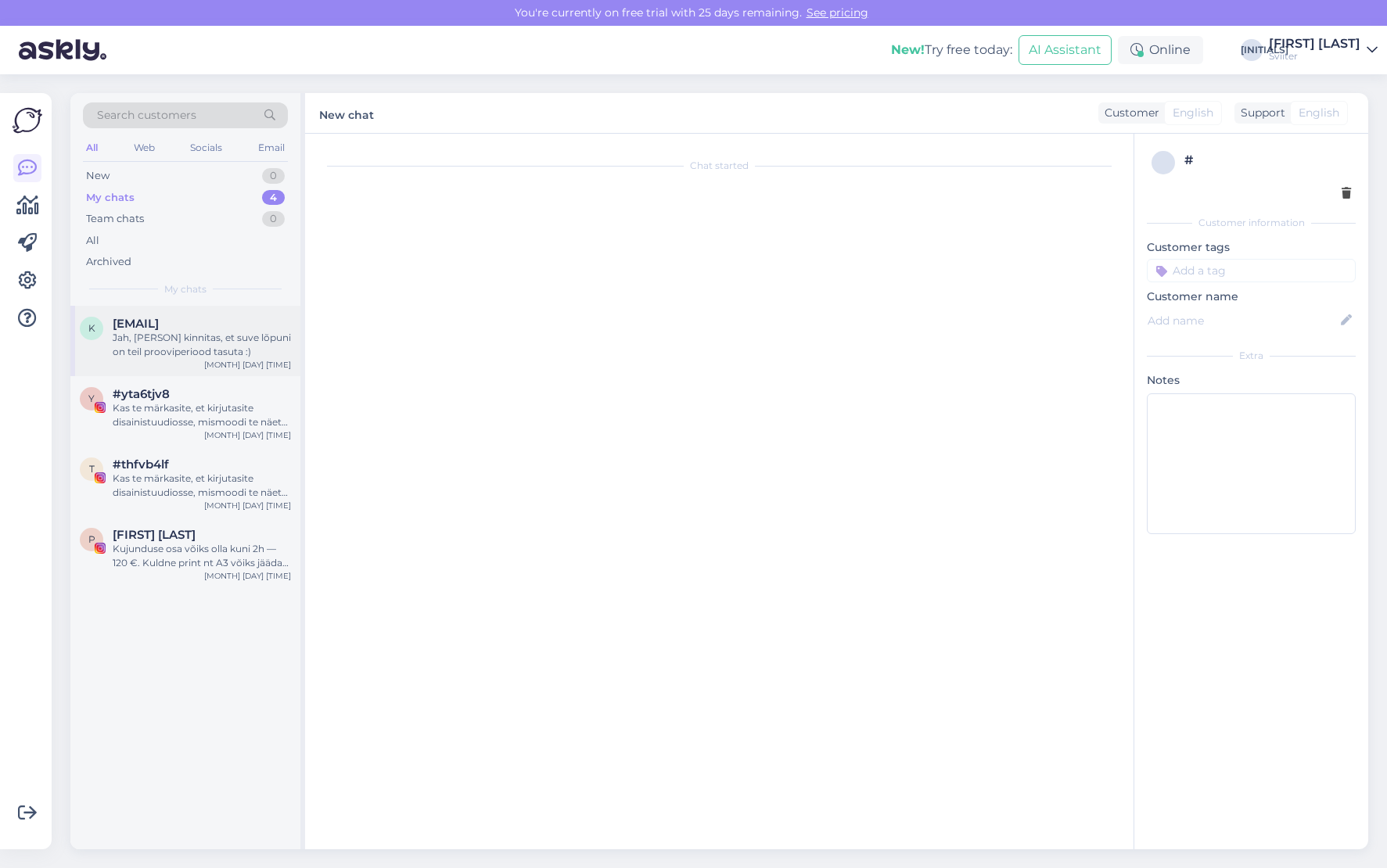 click on "Jah, [FIRST] kinnitas, et suve lõpuni on teil prooviperiood tasuta :)" at bounding box center [202, 345] 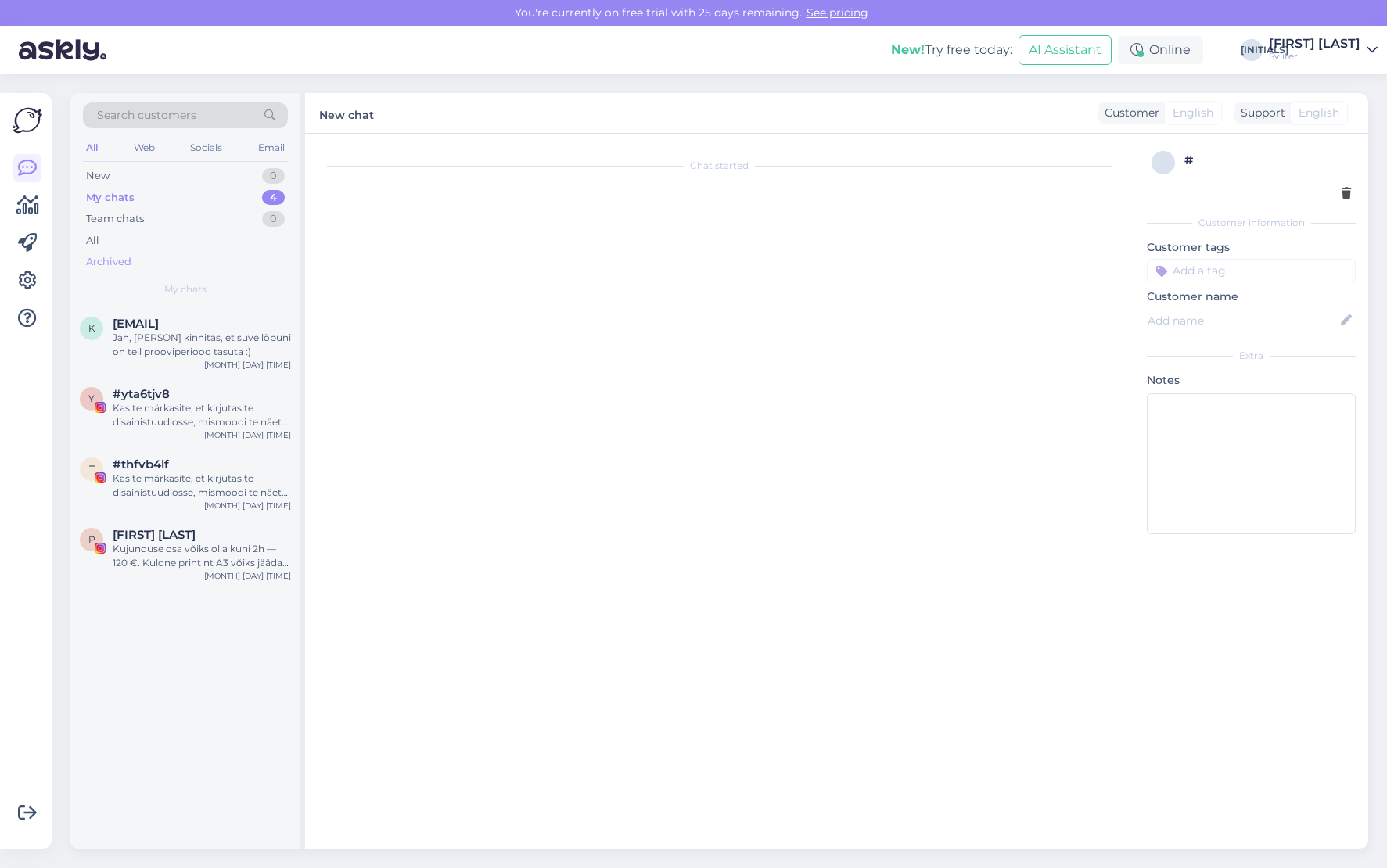 drag, startPoint x: 158, startPoint y: 313, endPoint x: 107, endPoint y: 257, distance: 75.74299 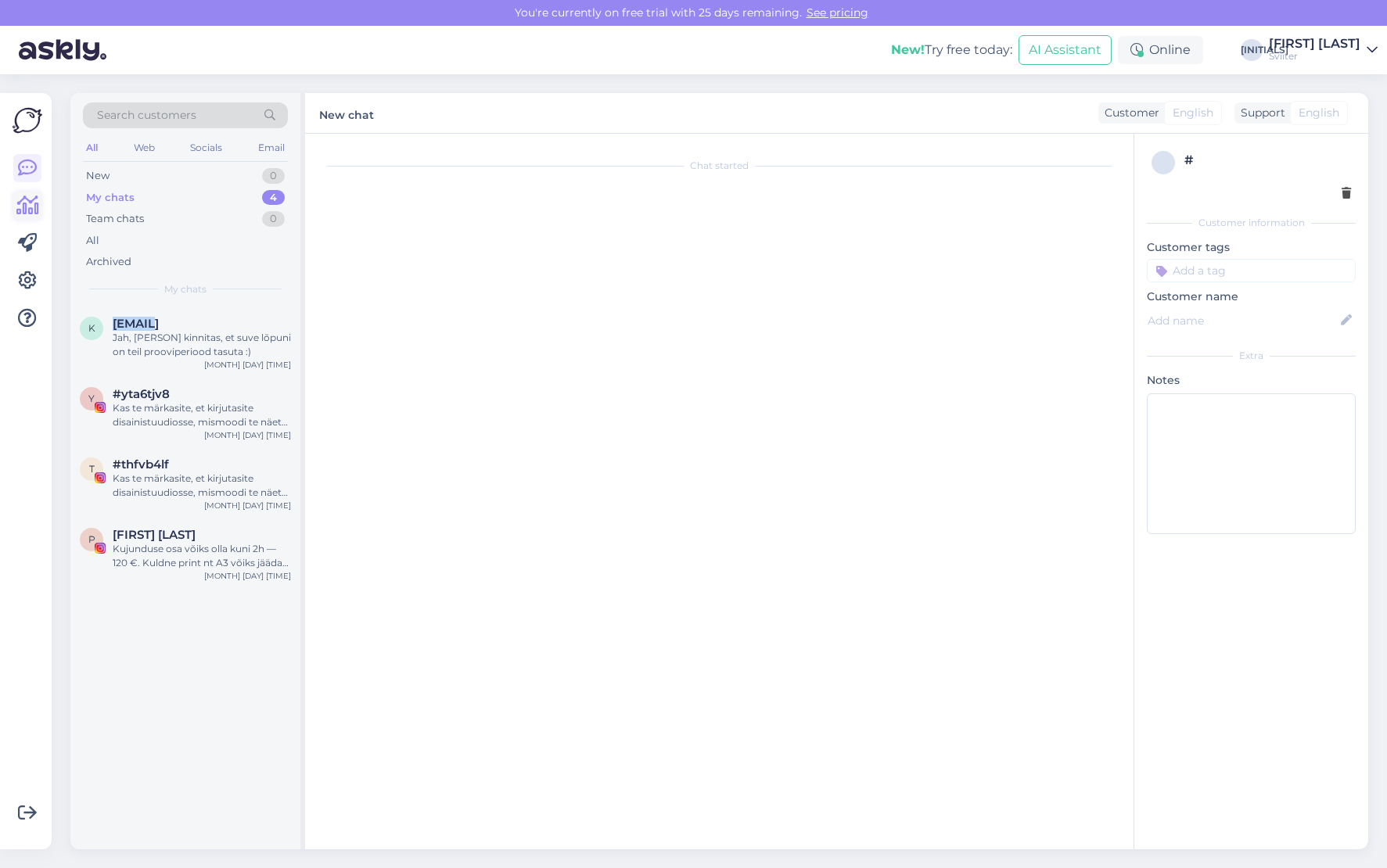 click at bounding box center (27, 206) 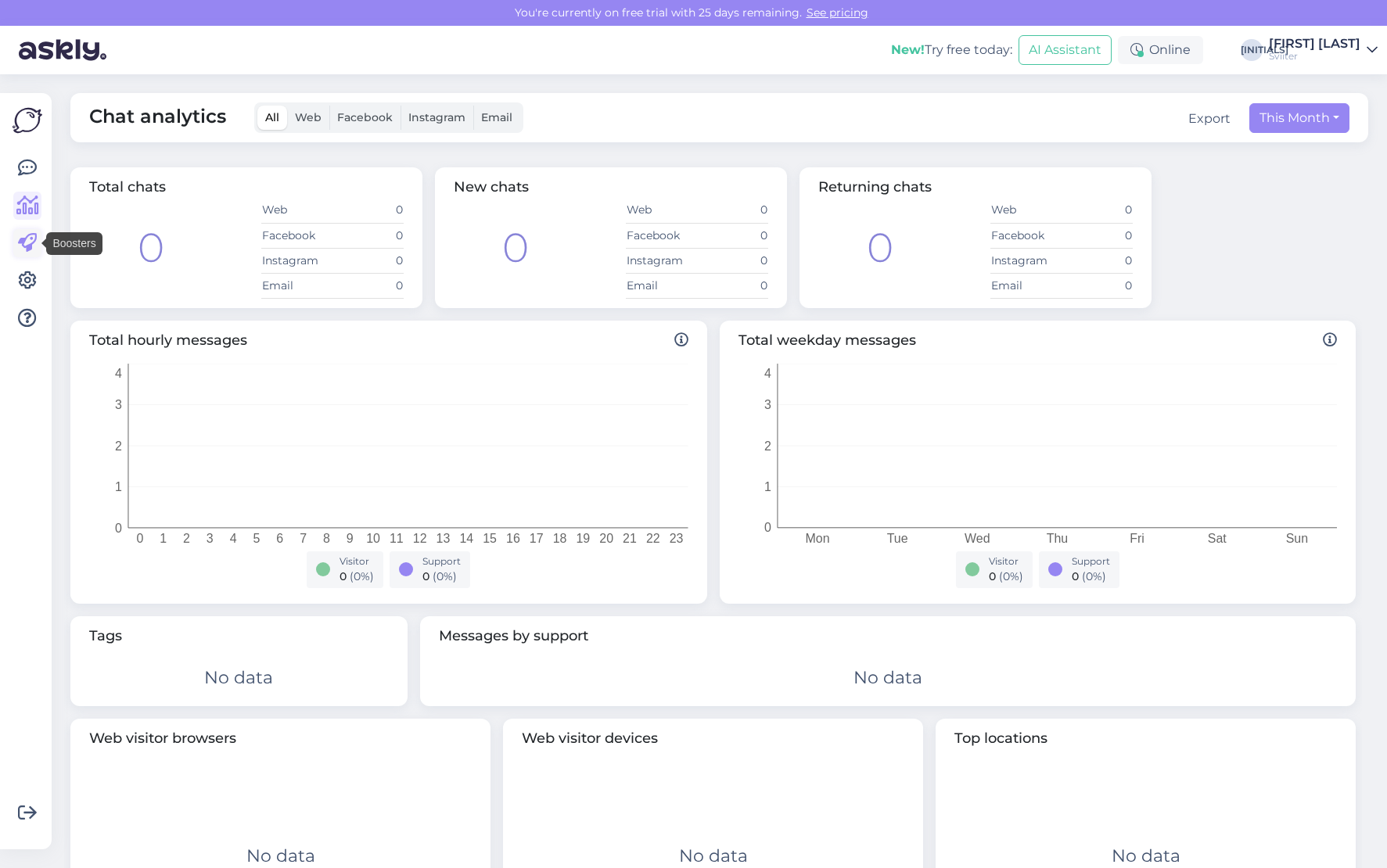 click at bounding box center [27, 243] 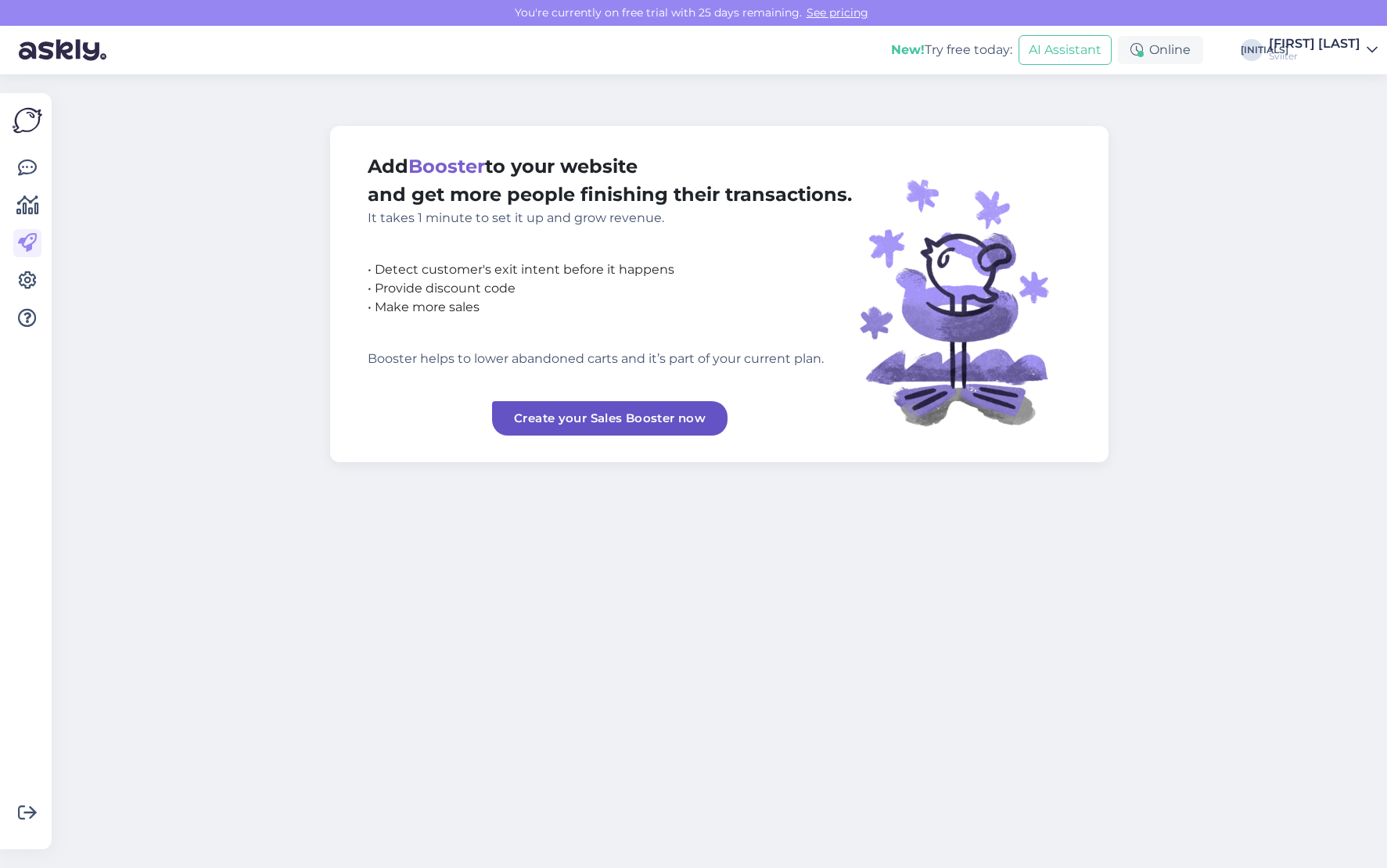 click at bounding box center (27, 120) 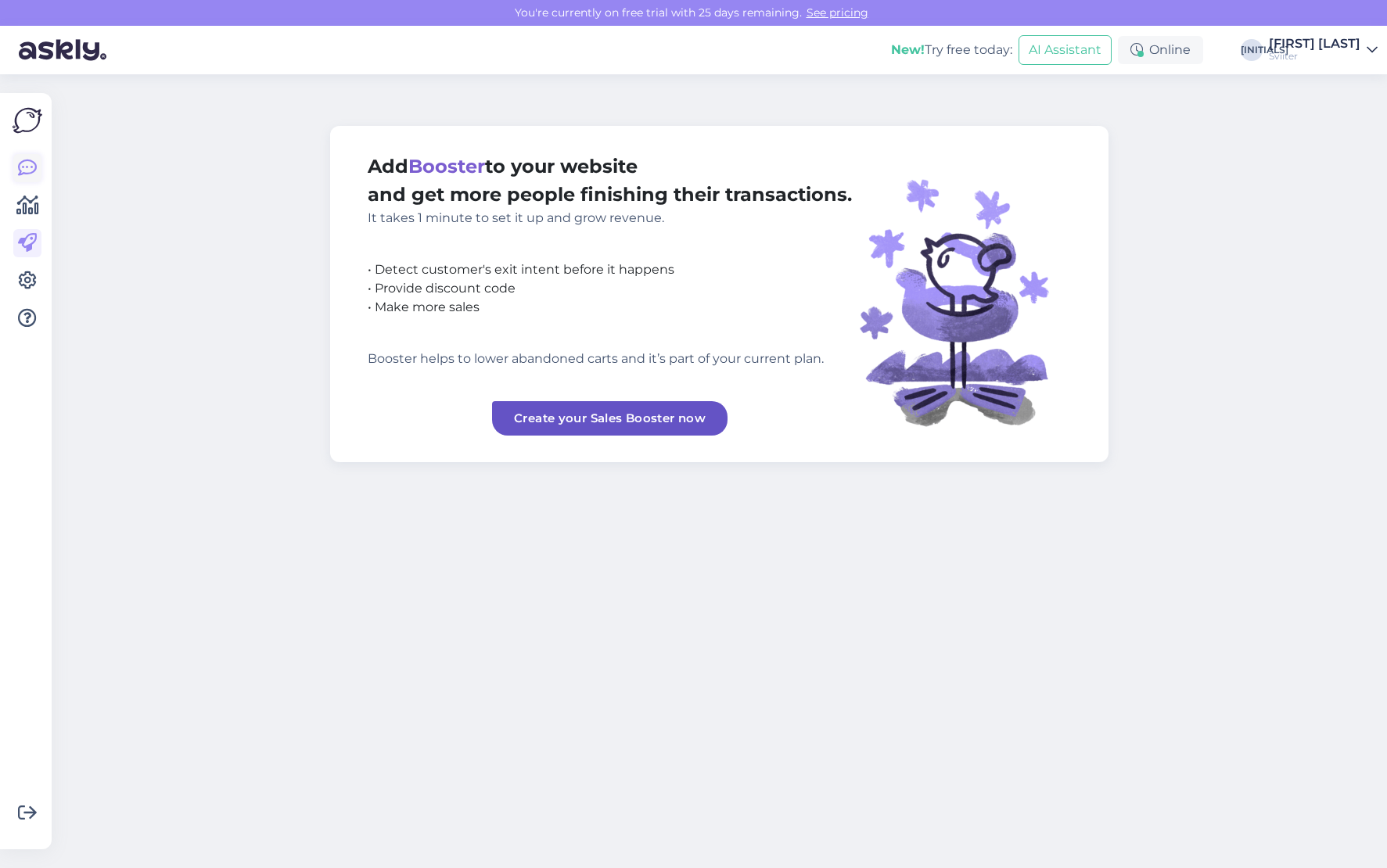 click at bounding box center [27, 168] 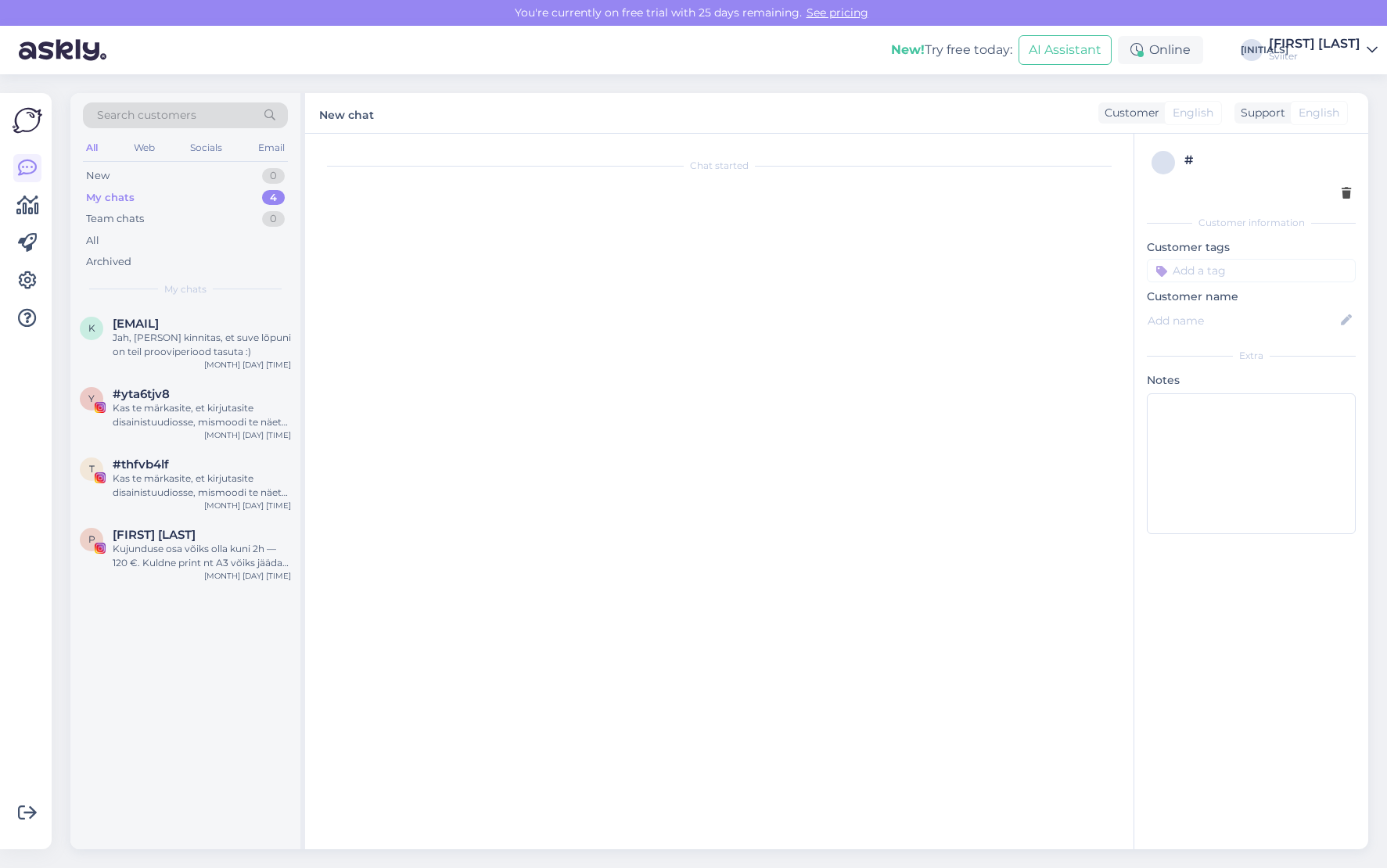 click on "My chats 4" at bounding box center (185, 198) 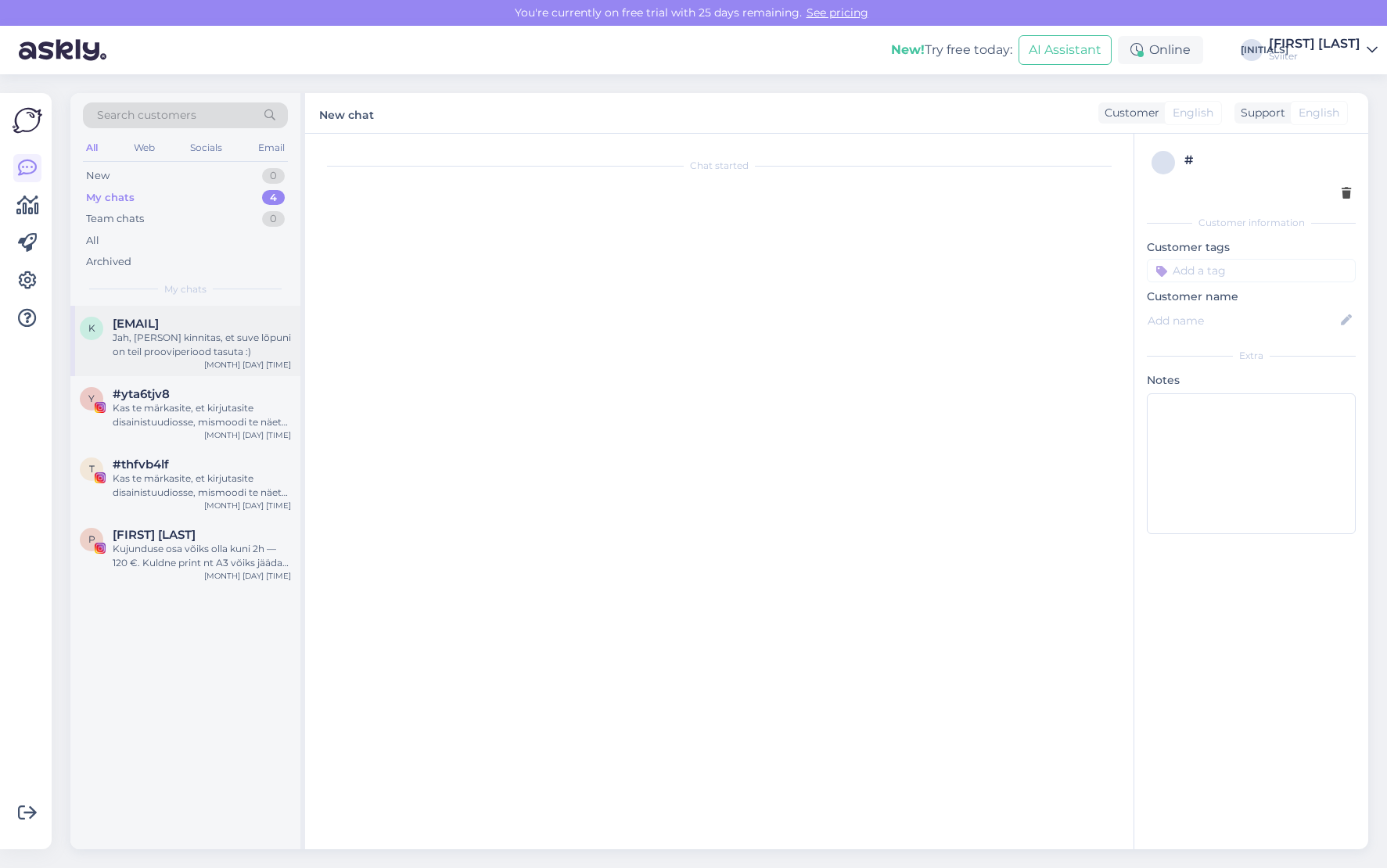 click on "[EMAIL]" at bounding box center [135, 324] 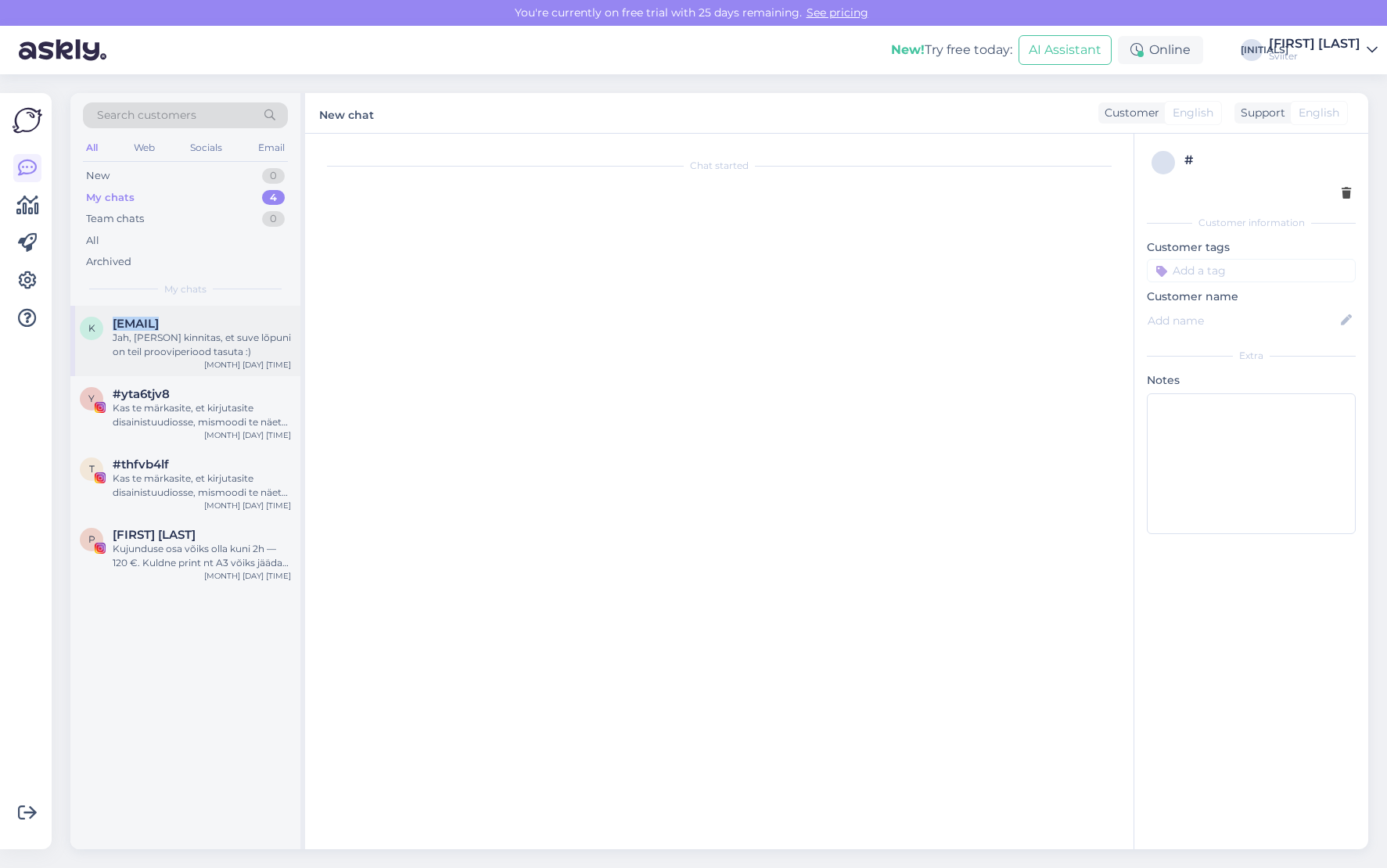 click on "[EMAIL]" at bounding box center (135, 324) 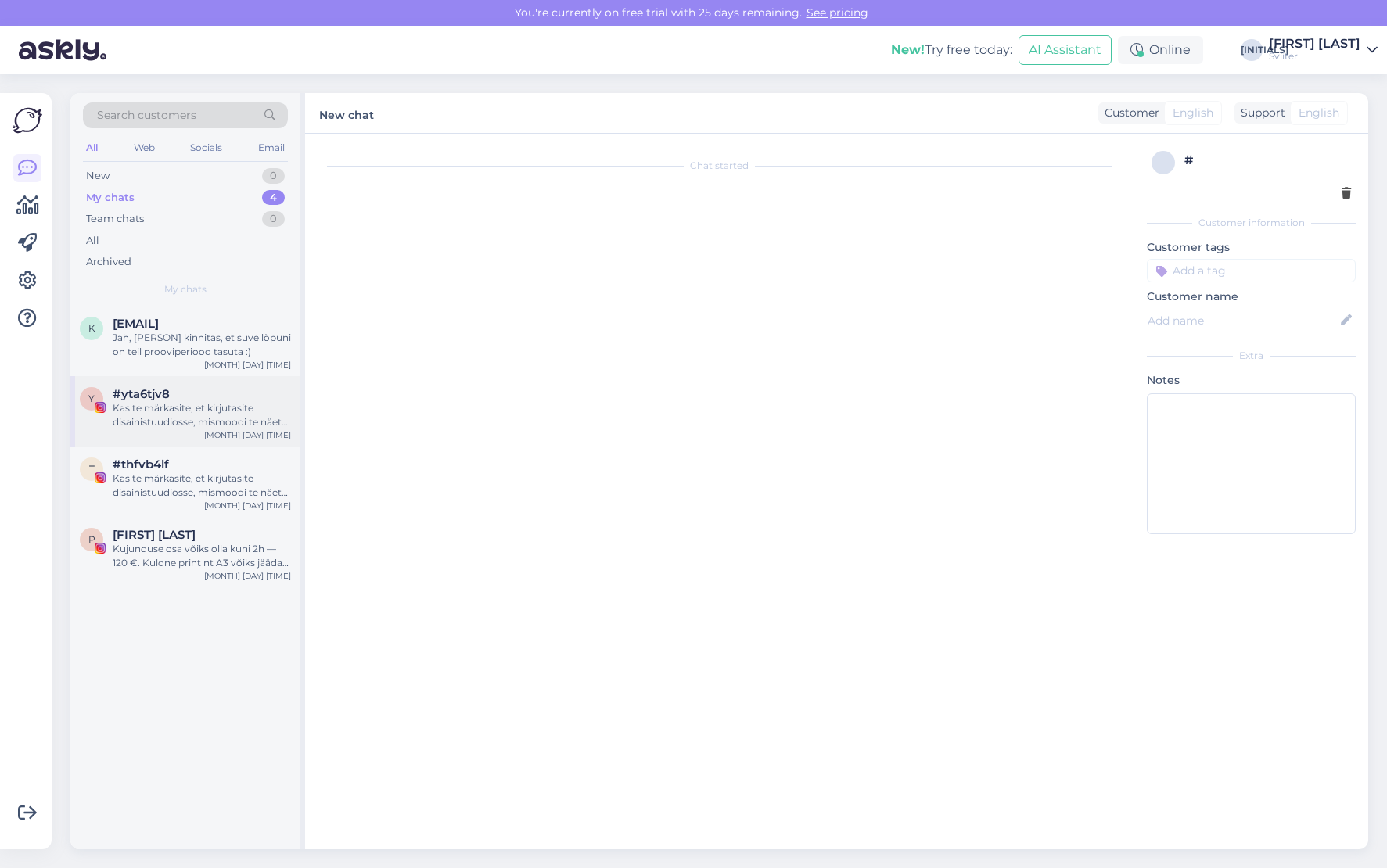 click on "Kas te märkasite, et kirjutasite disainistuudiosse, mismoodi te näete, et me peaksime vastu võtma teie ajatuid juveele? Soovitaksime teil teha enne eeltööd, hoiaksime kõigi aega kokku ning koormaksime vähem servereid. Hoiame maailma ja spämmime vähem, onju!" at bounding box center [202, 415] 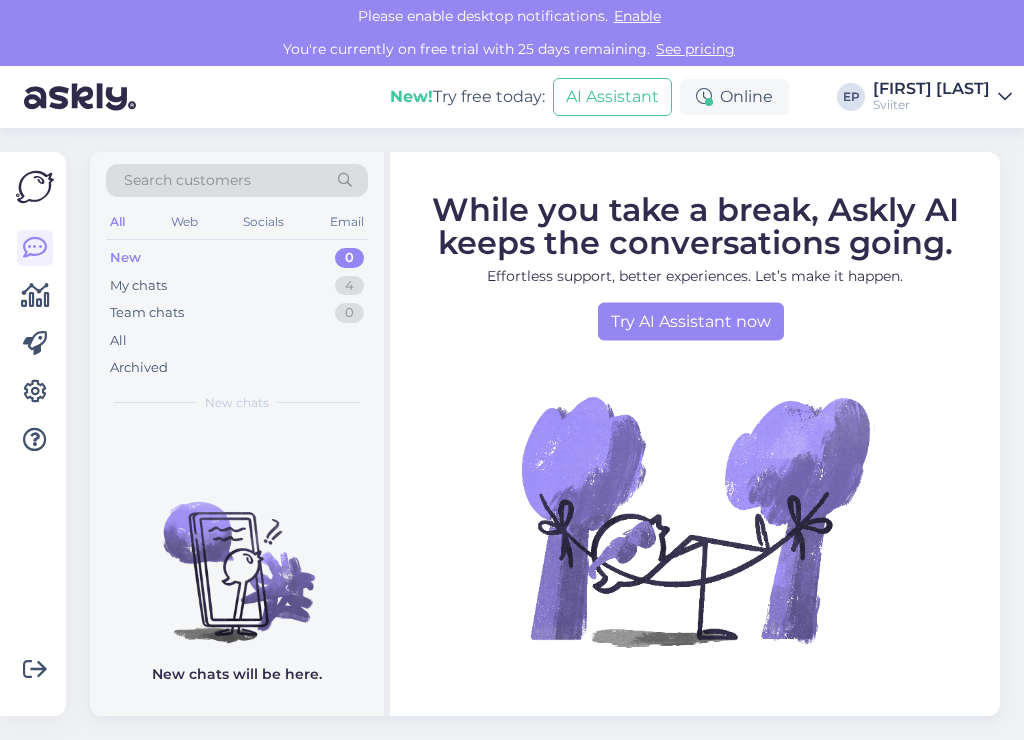 scroll, scrollTop: 0, scrollLeft: 0, axis: both 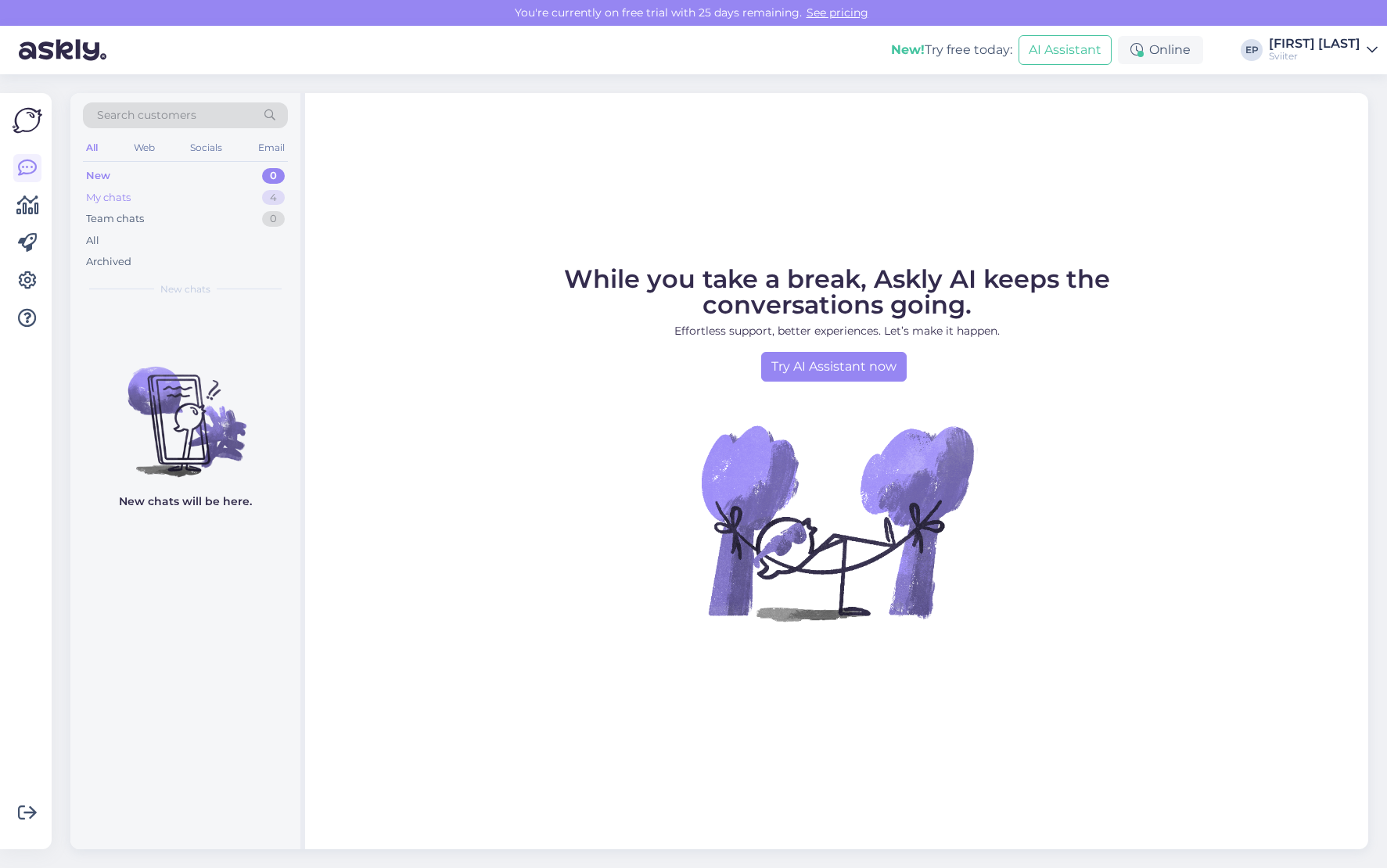 click on "My chats" at bounding box center (108, 198) 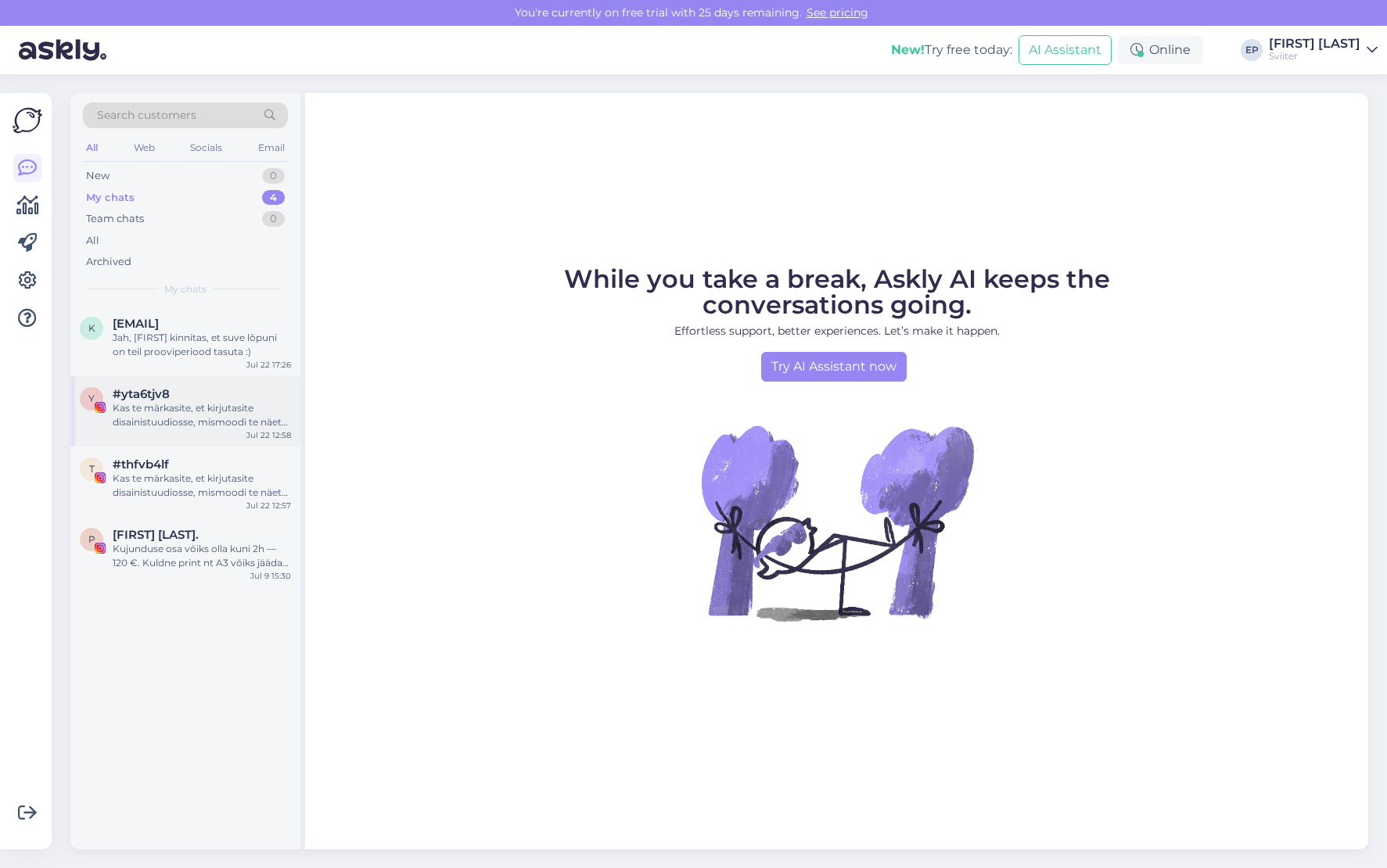 click on "Kas te märkasite, et kirjutasite disainistuudiosse, mismoodi te näete, et me peaksime vastu võtma teie ajatuid juveele? Soovitaksime teil teha enne eeltööd, hoiaksime kõigi aega kokku ning koormaksime vähem servereid. Hoiame maailma ja spämmime vähem, onju!" at bounding box center [202, 415] 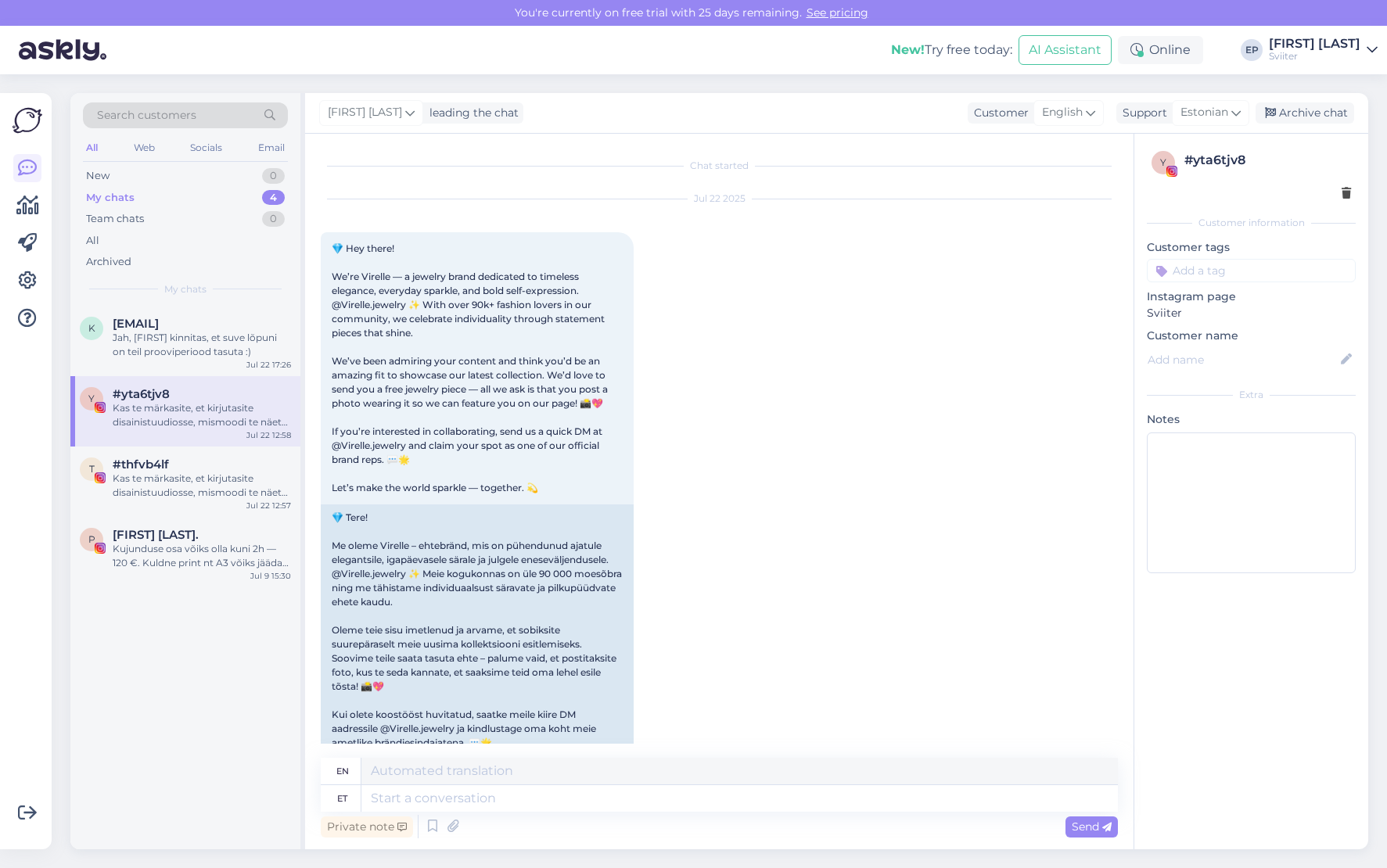 scroll, scrollTop: 264, scrollLeft: 0, axis: vertical 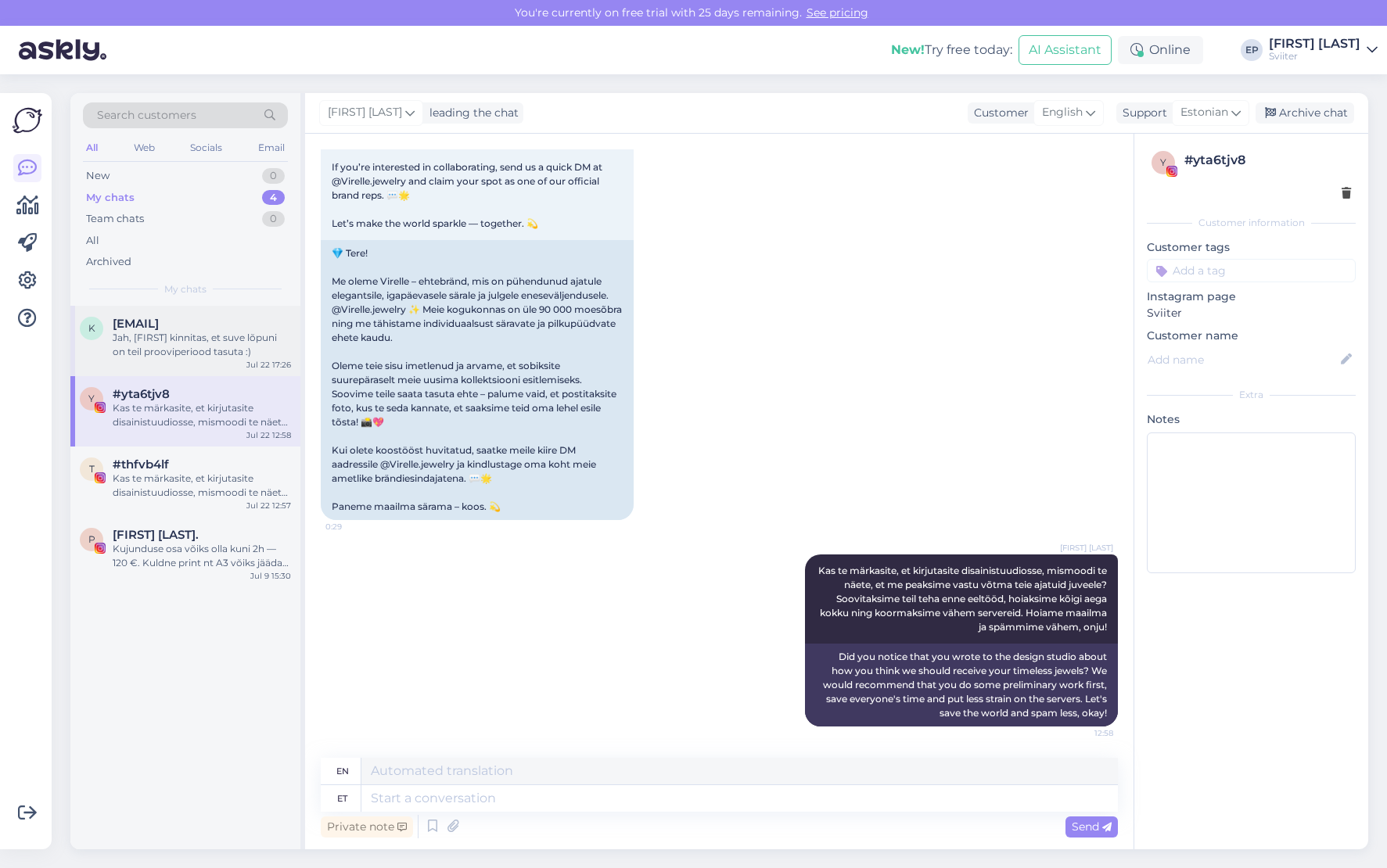 click on "Jah, [FIRST] kinnitas, et suve lõpuni on teil prooviperiood tasuta :)" at bounding box center [202, 345] 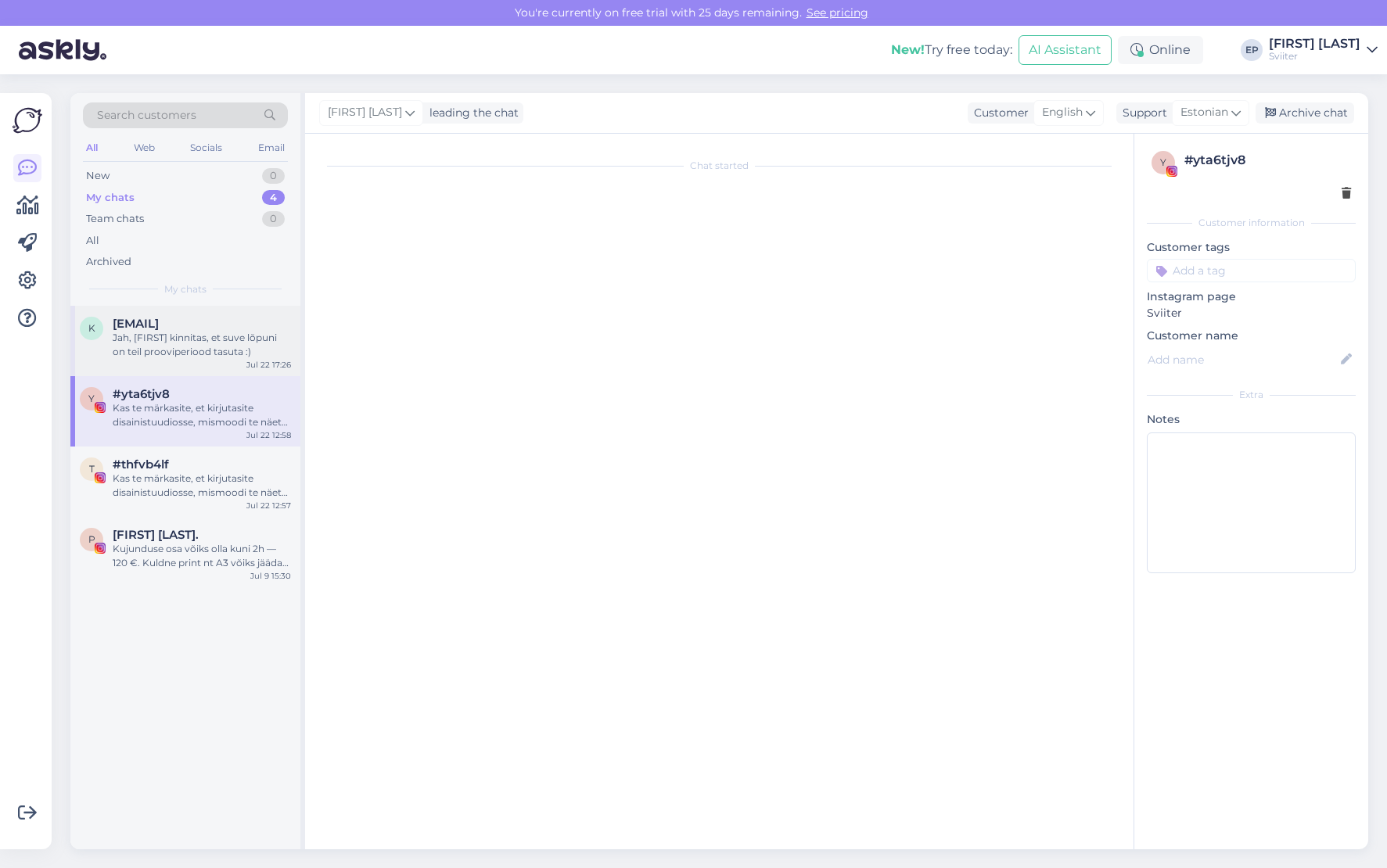 scroll, scrollTop: 317, scrollLeft: 0, axis: vertical 